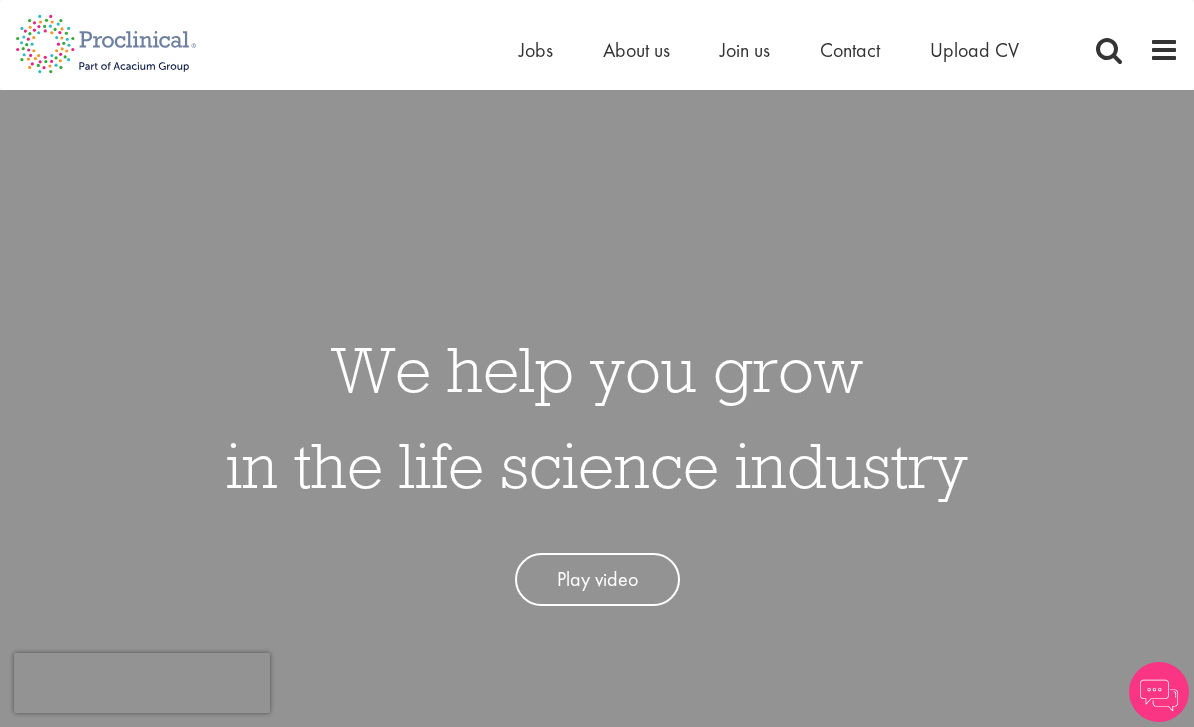 scroll, scrollTop: 160, scrollLeft: 0, axis: vertical 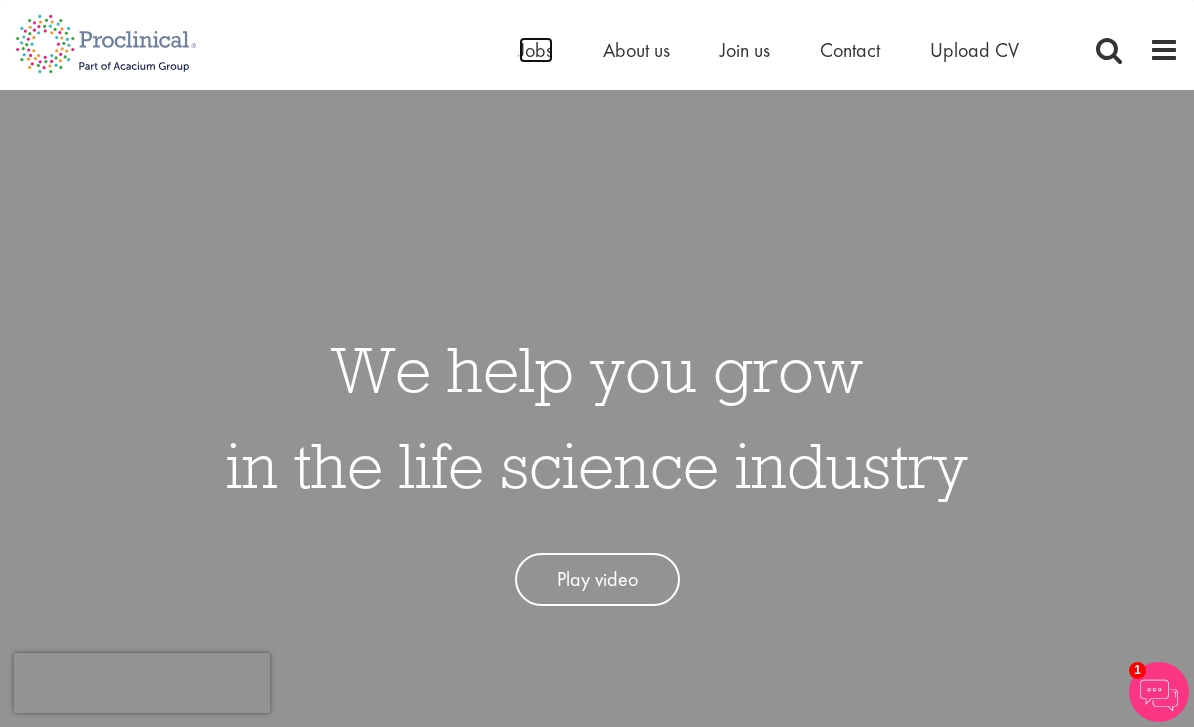 click on "Jobs" at bounding box center [536, 50] 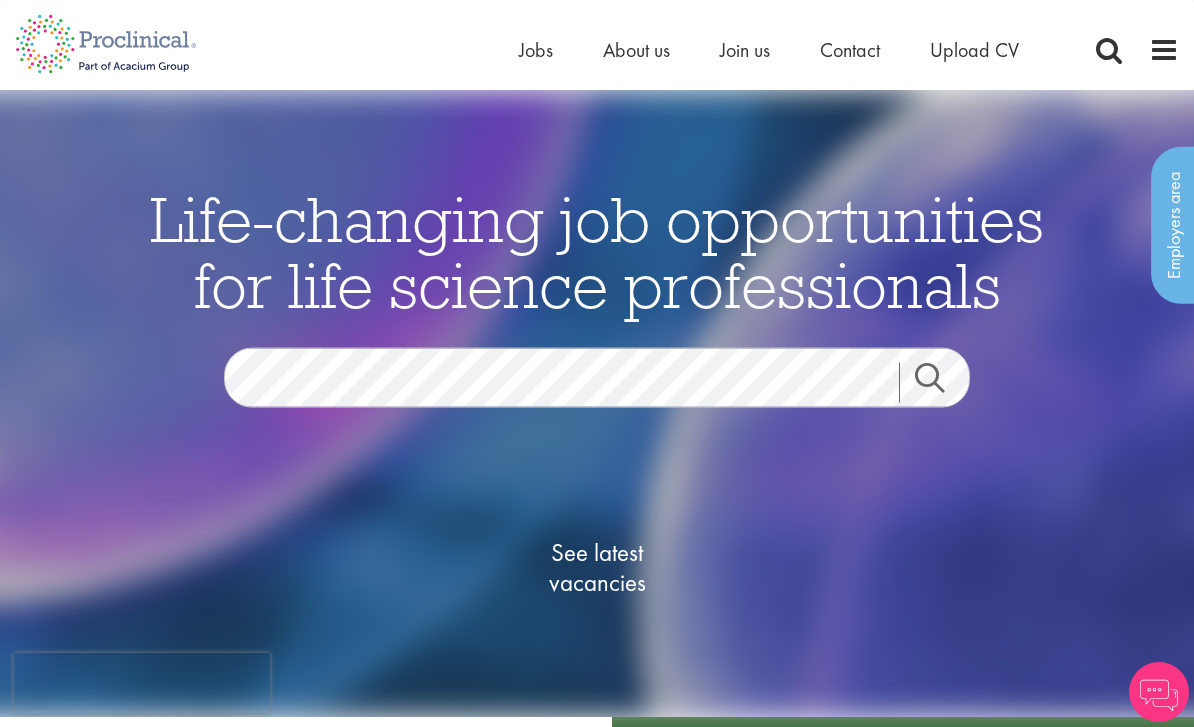 scroll, scrollTop: 0, scrollLeft: 0, axis: both 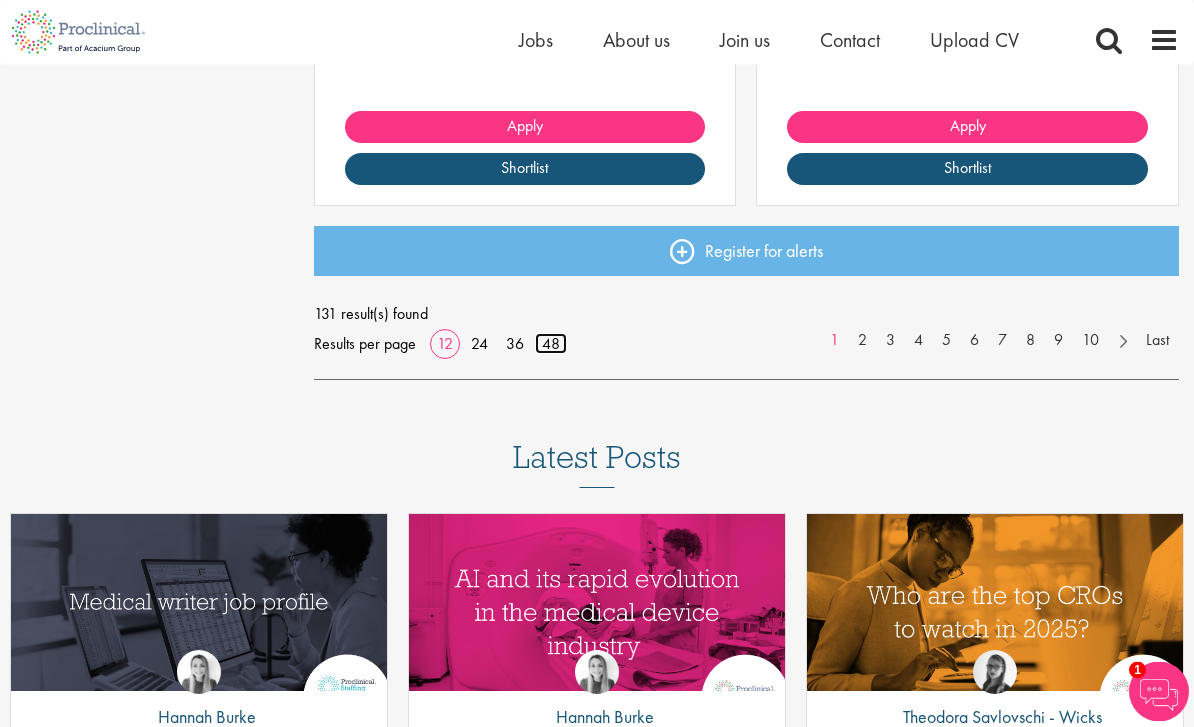 click on "48" at bounding box center [551, 344] 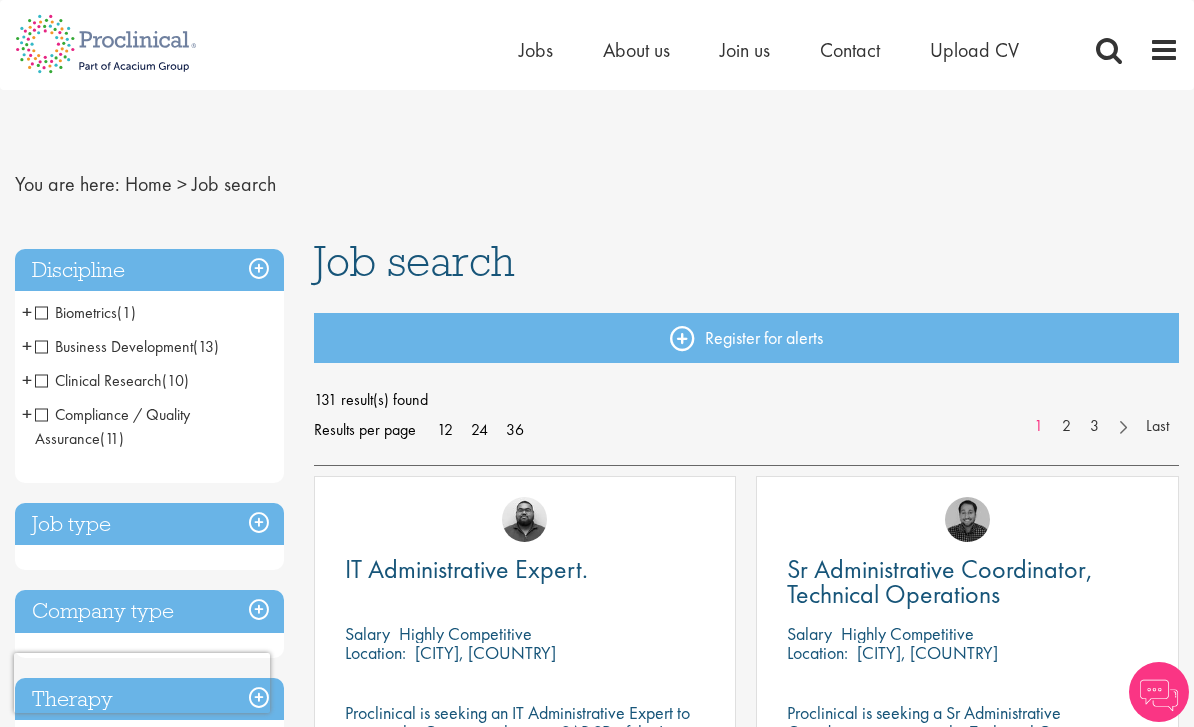 scroll, scrollTop: 0, scrollLeft: 0, axis: both 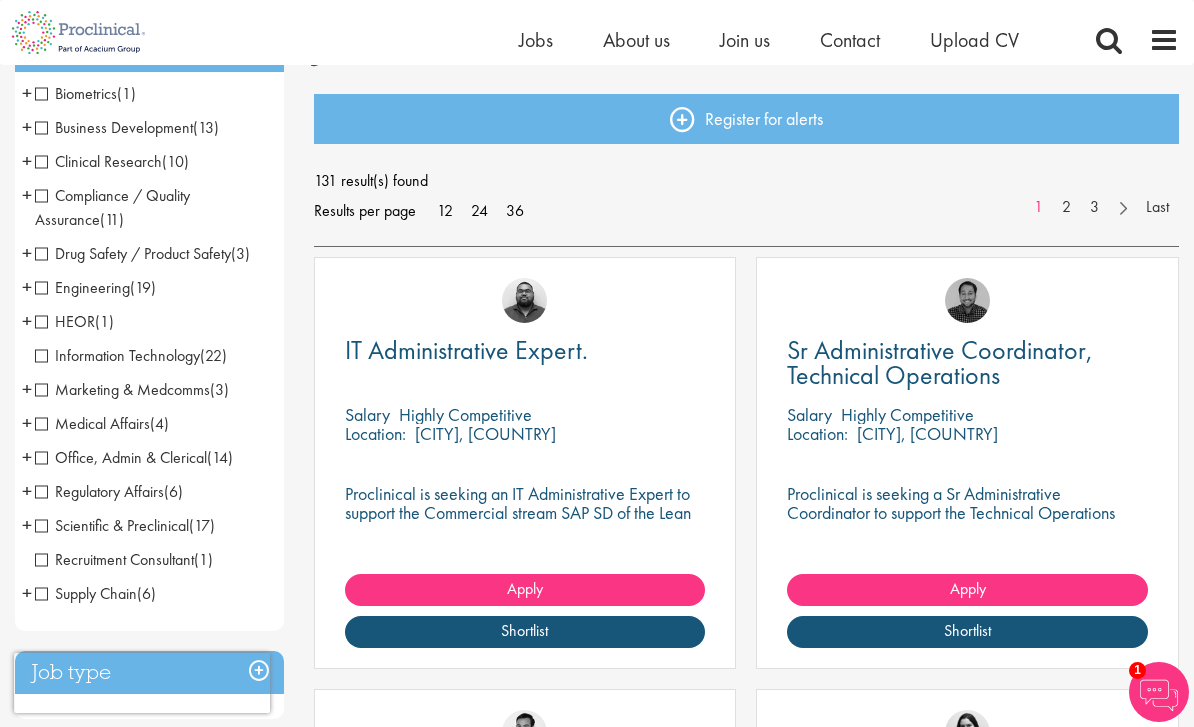 click on "Marketing & Medcomms" at bounding box center [122, 389] 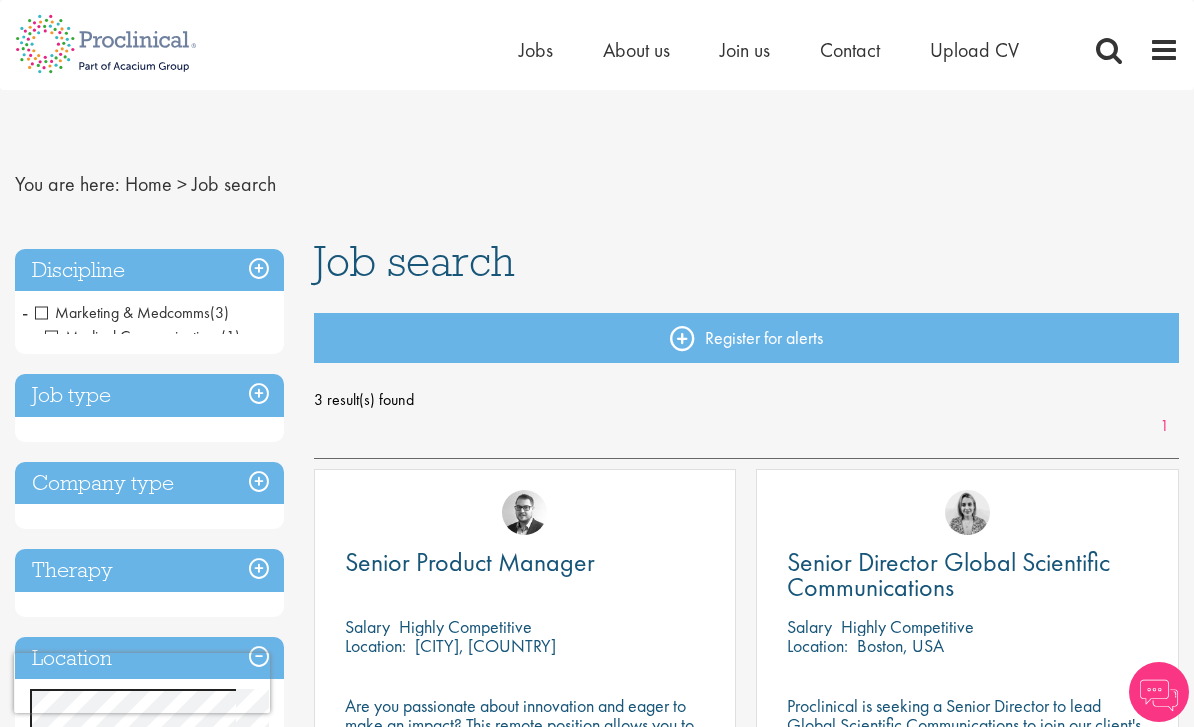 scroll, scrollTop: 0, scrollLeft: 0, axis: both 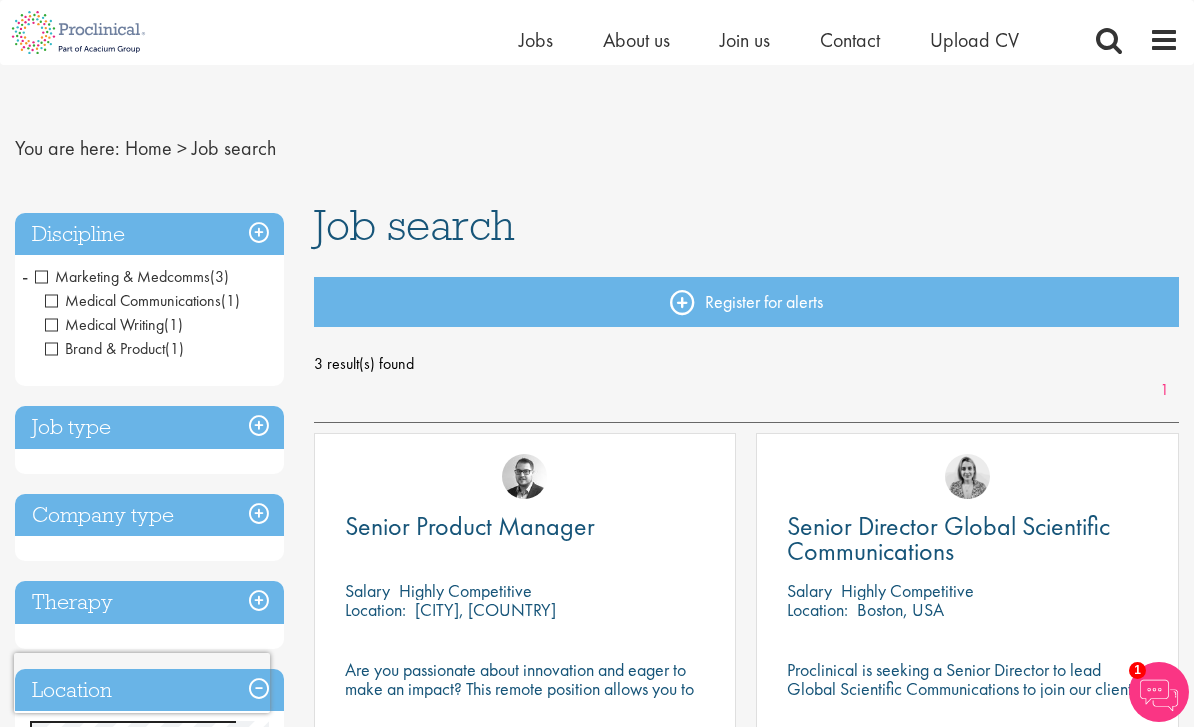 click on "Marketing & Medcomms" at bounding box center (122, 276) 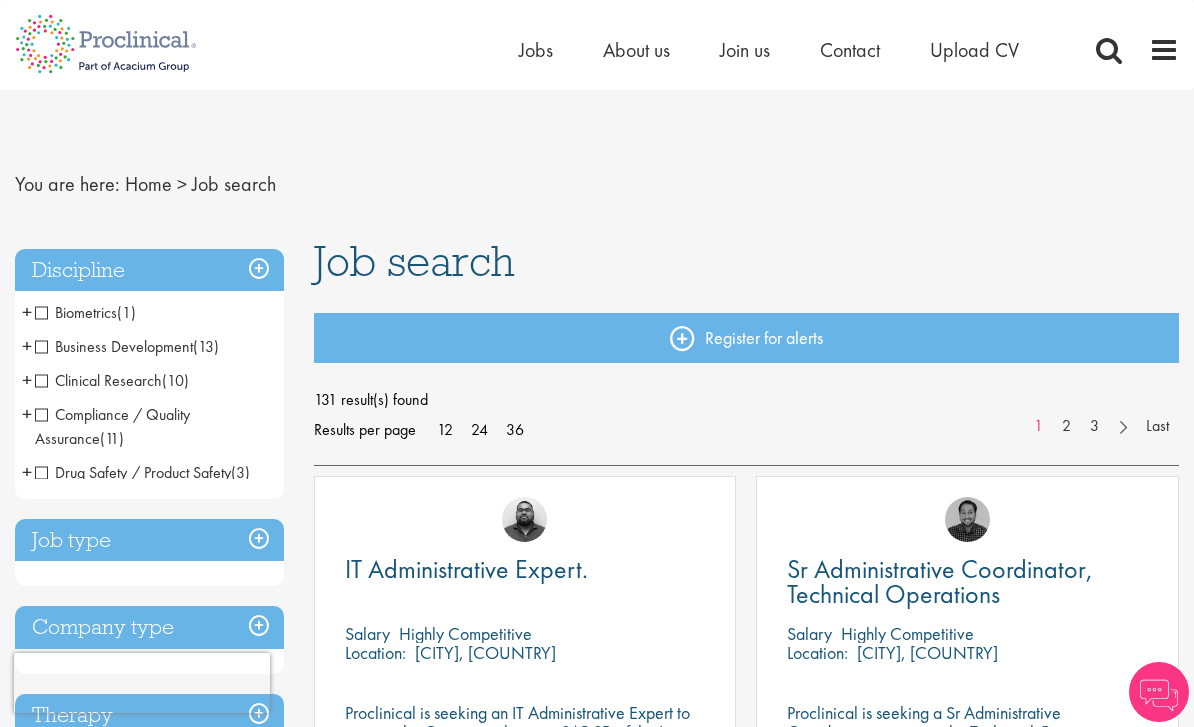 scroll, scrollTop: 0, scrollLeft: 0, axis: both 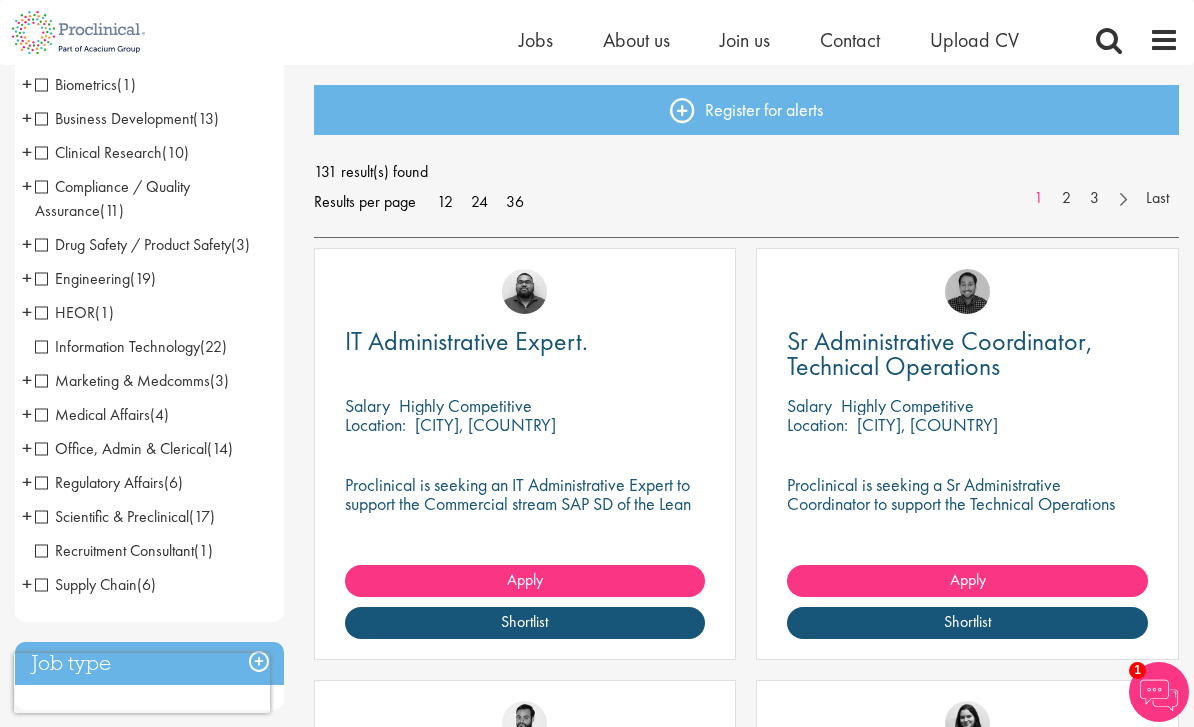 click on "Office, Admin & Clerical" at bounding box center (121, 448) 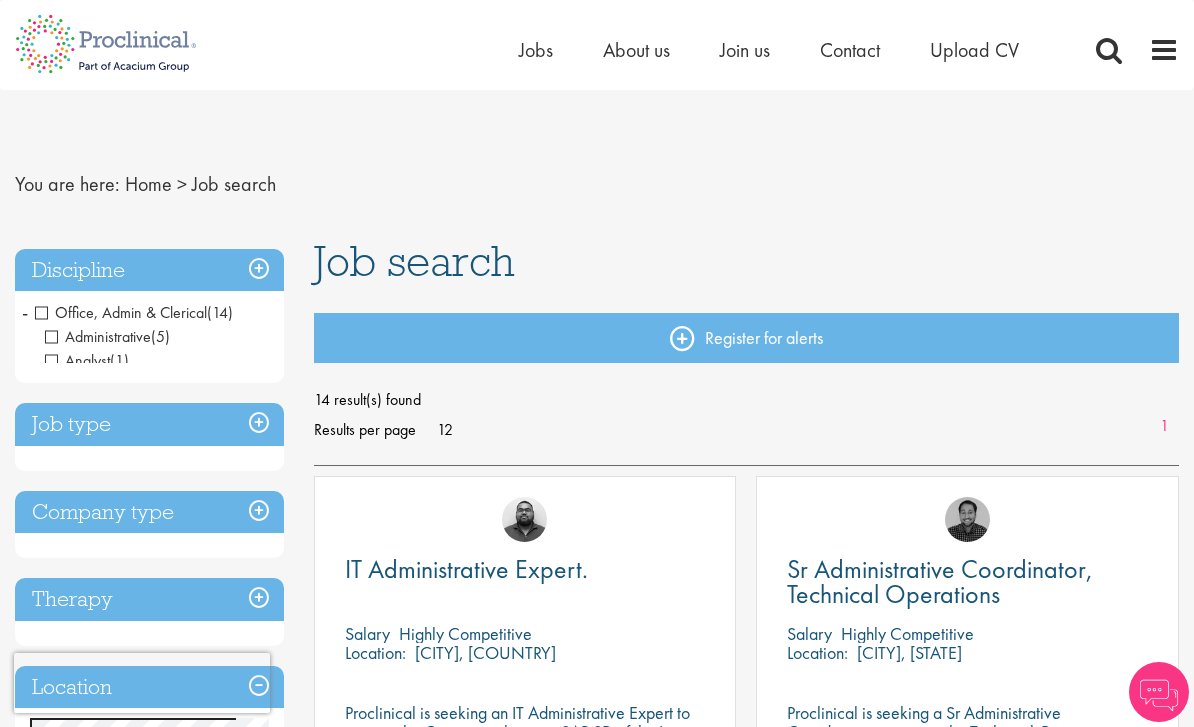 scroll, scrollTop: 0, scrollLeft: 0, axis: both 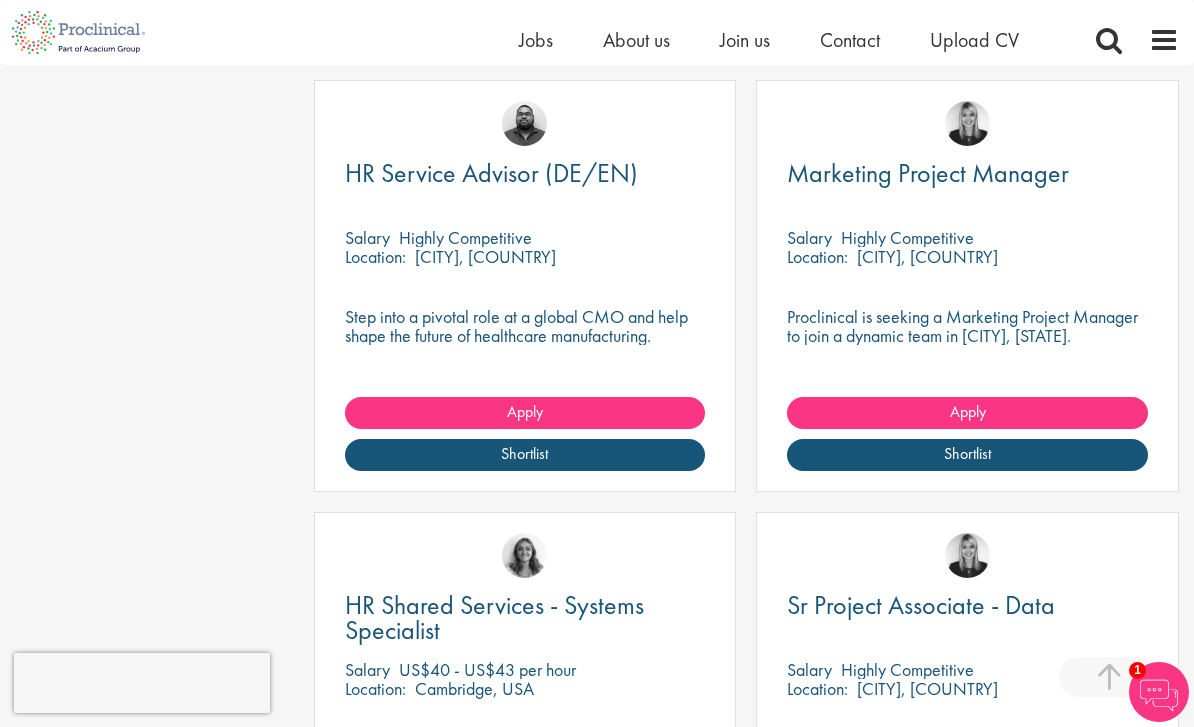 click on "Marketing Project Manager" at bounding box center (928, 173) 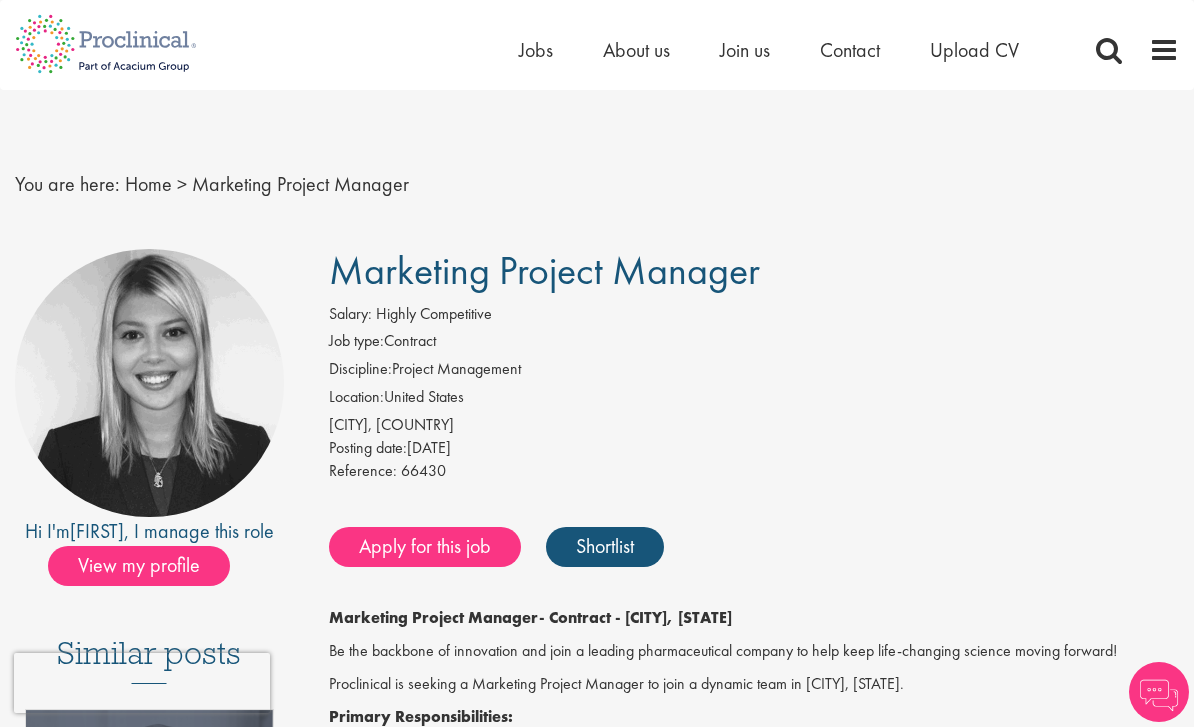 scroll, scrollTop: 0, scrollLeft: 0, axis: both 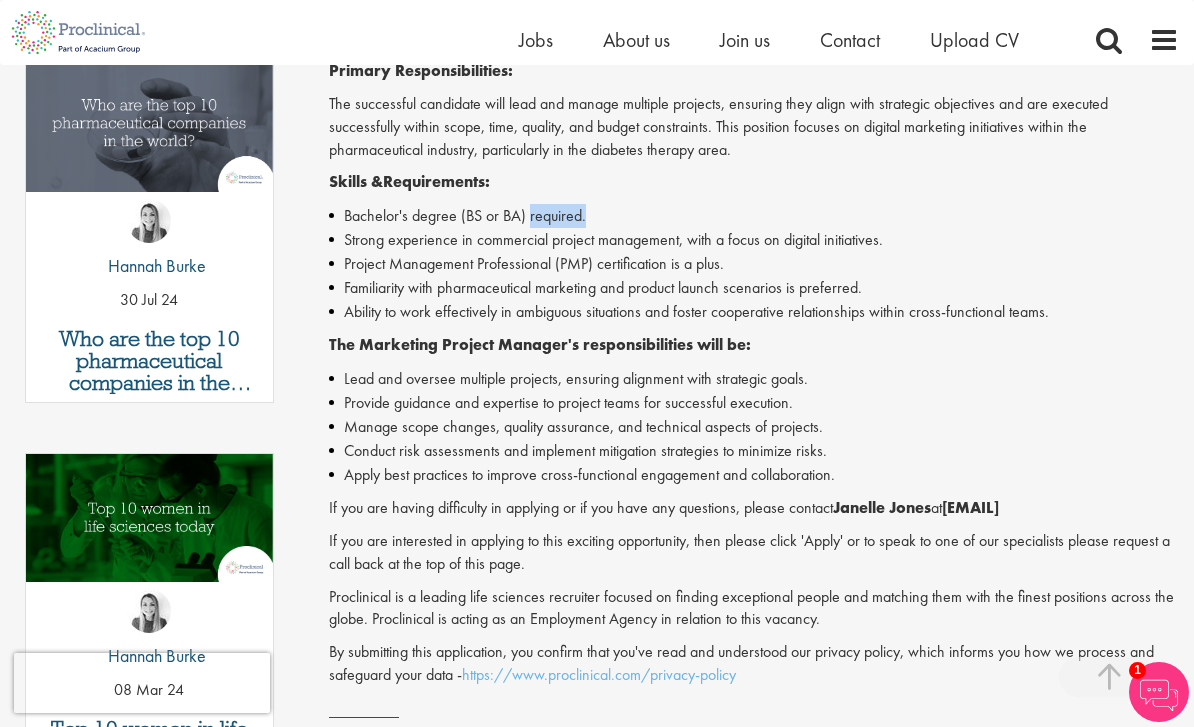 click on "Provide guidance and expertise to project teams for successful execution." at bounding box center (754, 403) 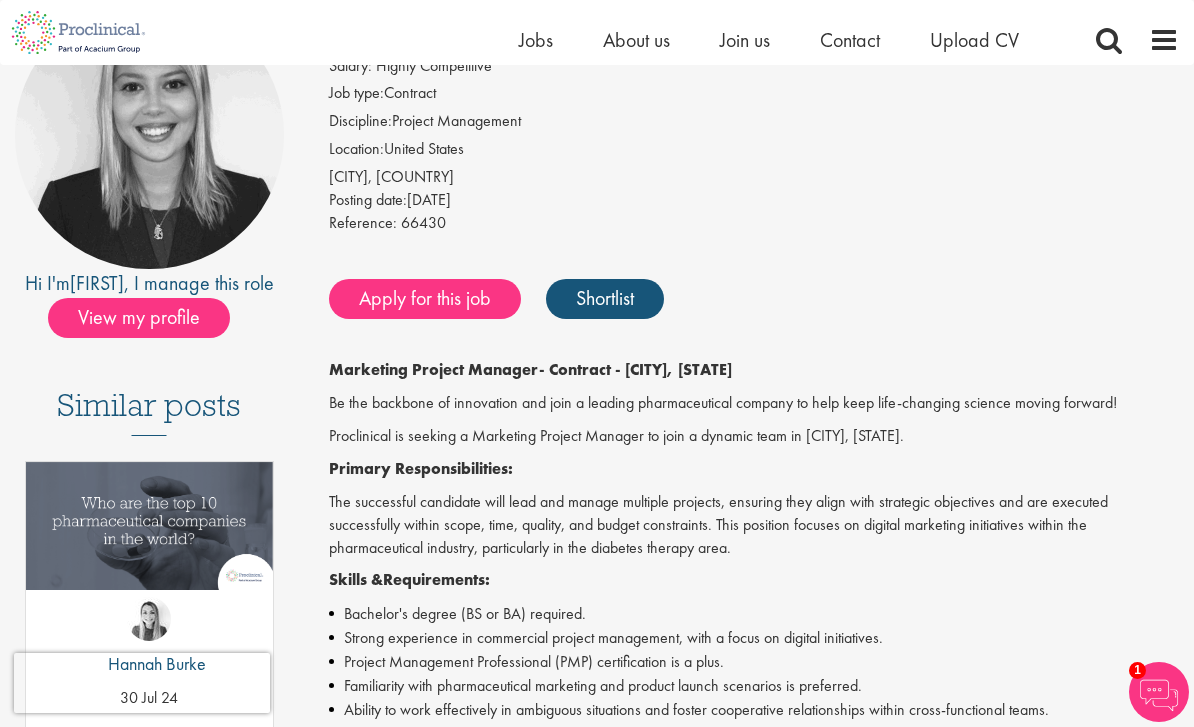 scroll, scrollTop: 0, scrollLeft: 0, axis: both 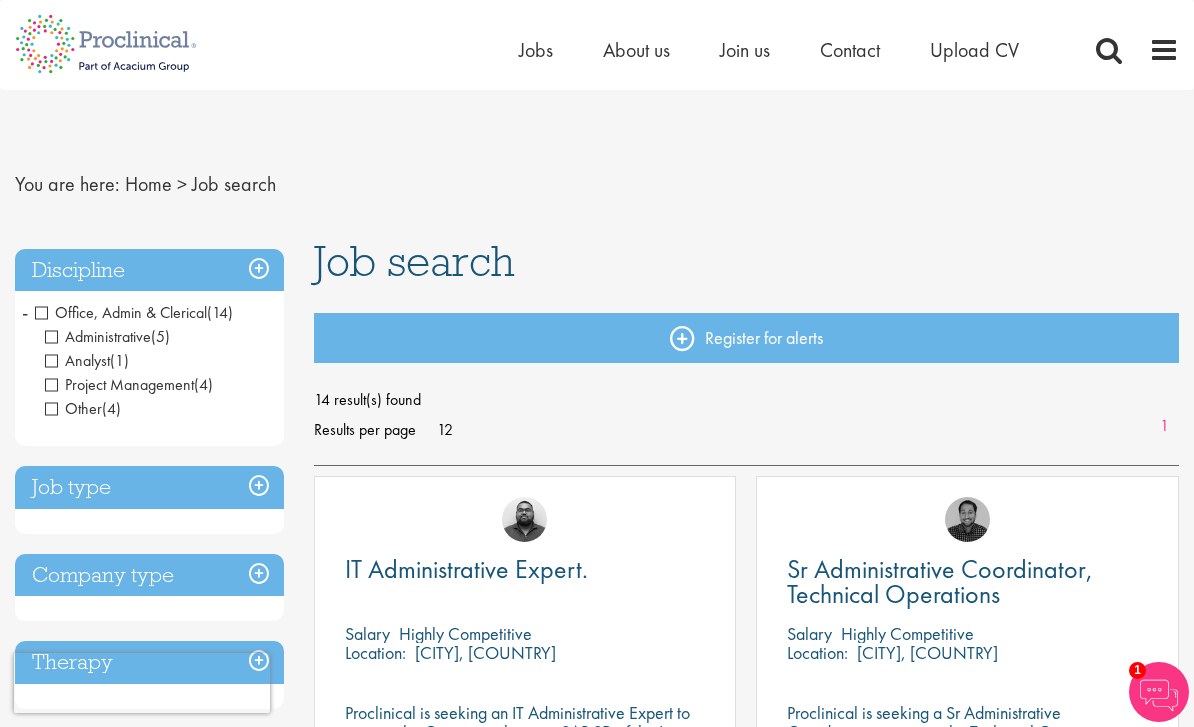 click on "Office, Admin & Clerical" at bounding box center [121, 312] 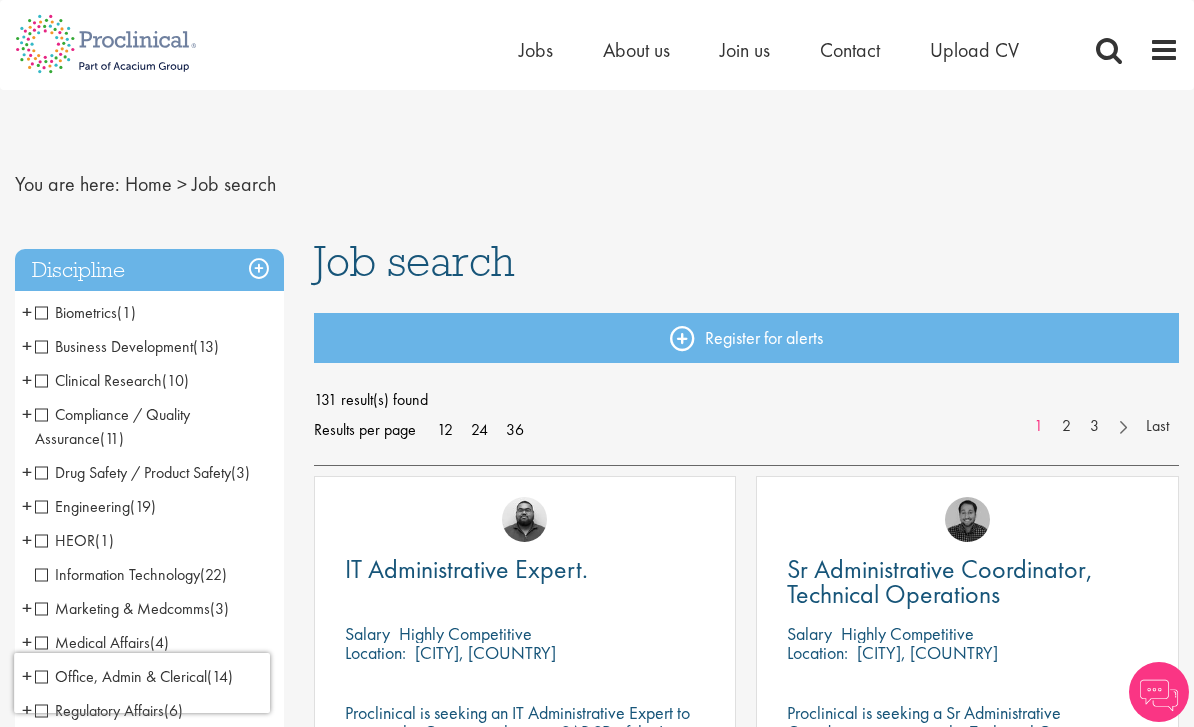 scroll, scrollTop: 0, scrollLeft: 0, axis: both 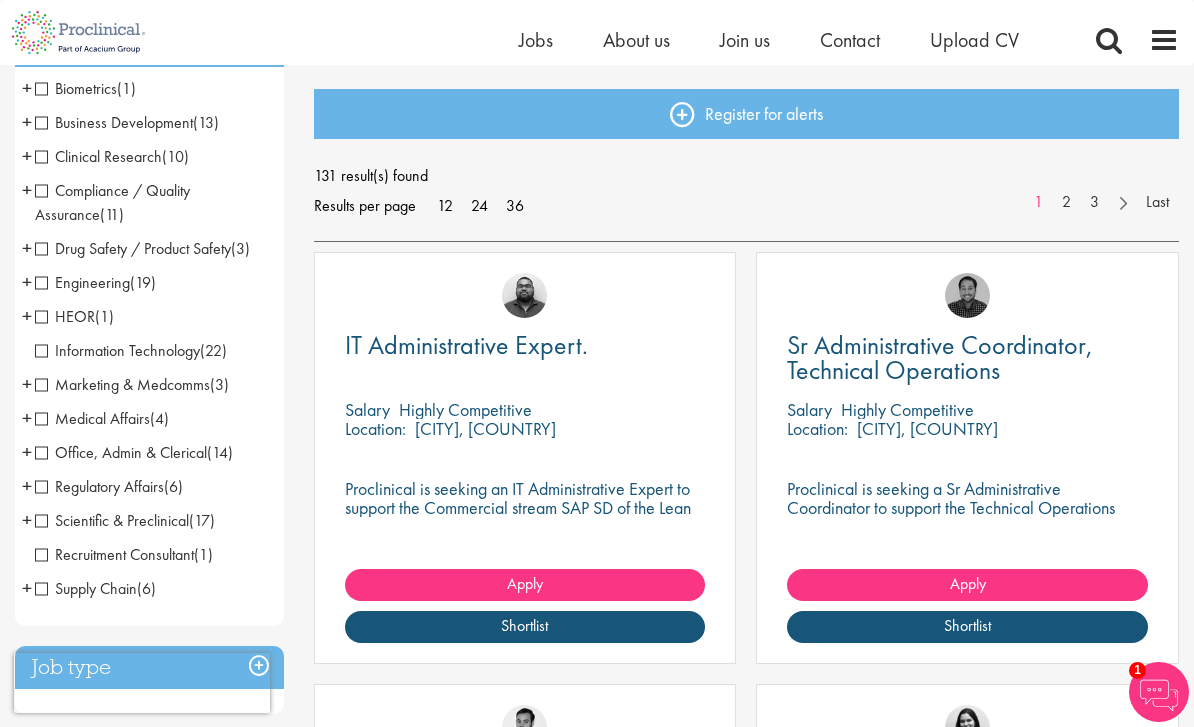 click on "Regulatory Affairs" at bounding box center [99, 486] 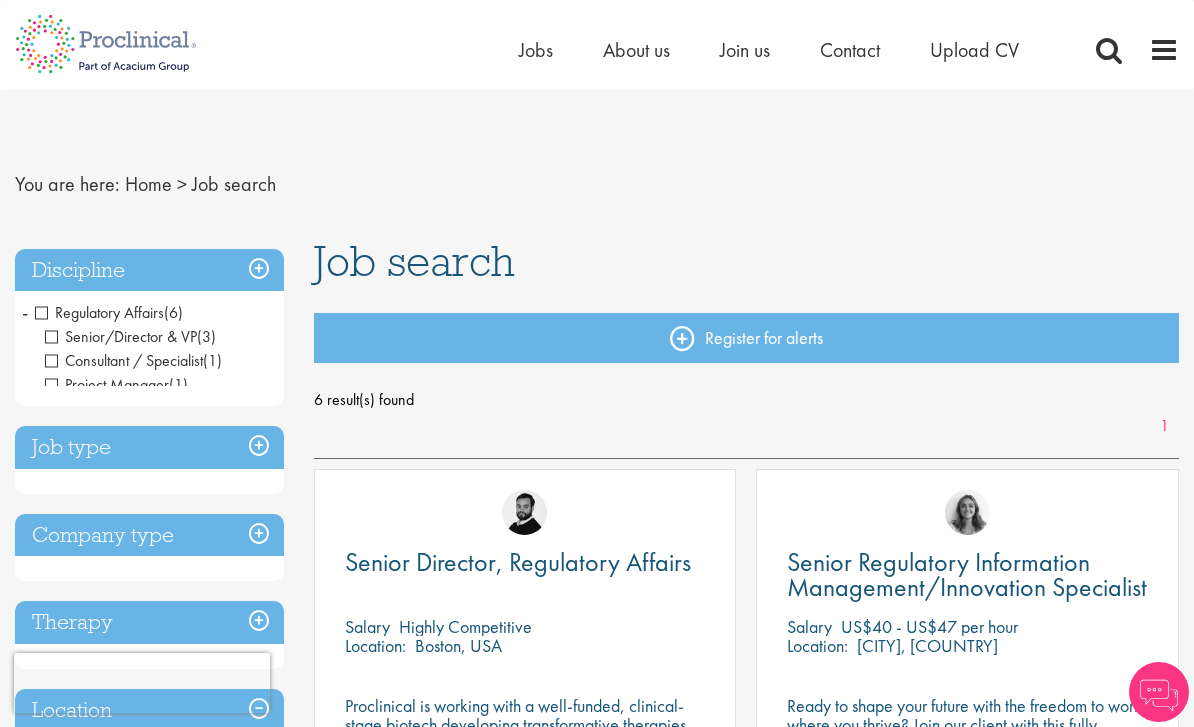 scroll, scrollTop: 0, scrollLeft: 0, axis: both 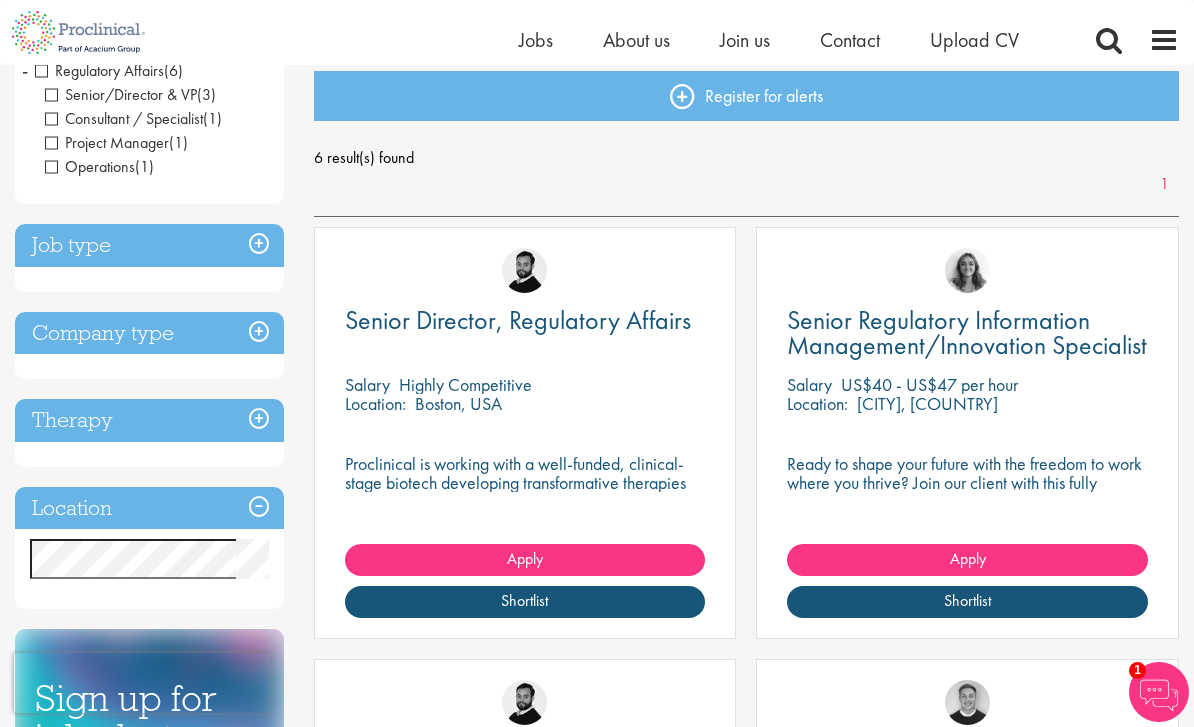 click on "Senior Regulatory Information Management/Innovation Specialist" at bounding box center (967, 332) 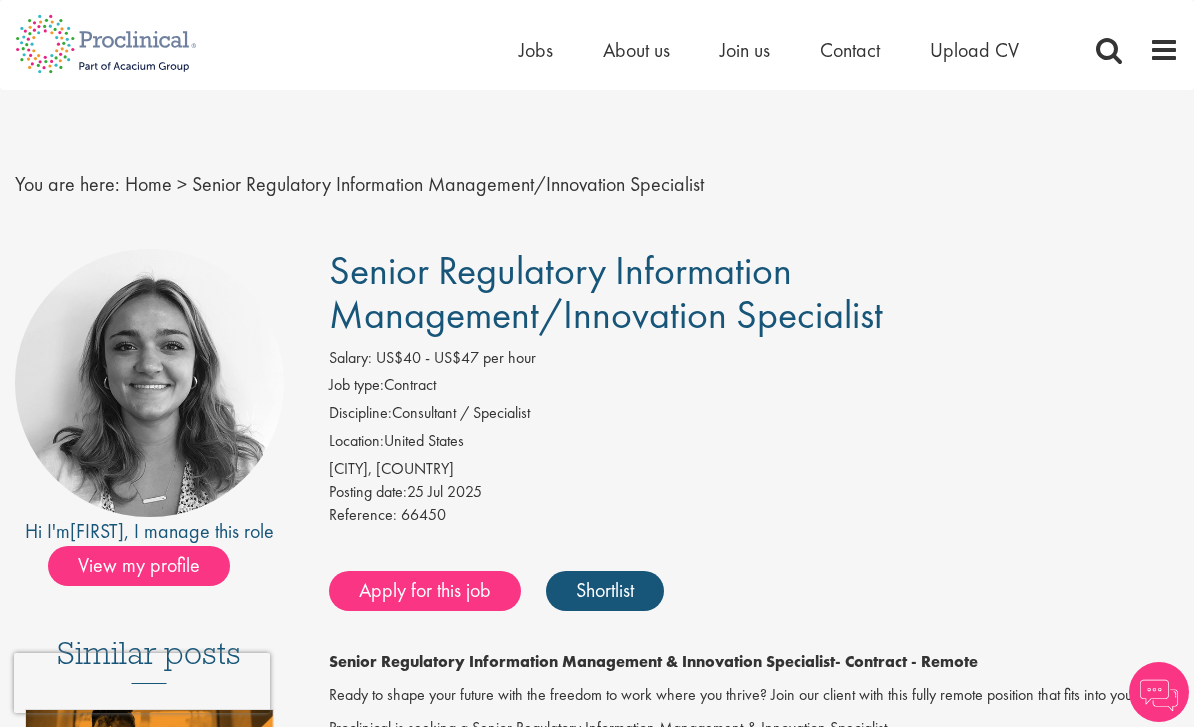 scroll, scrollTop: 0, scrollLeft: 0, axis: both 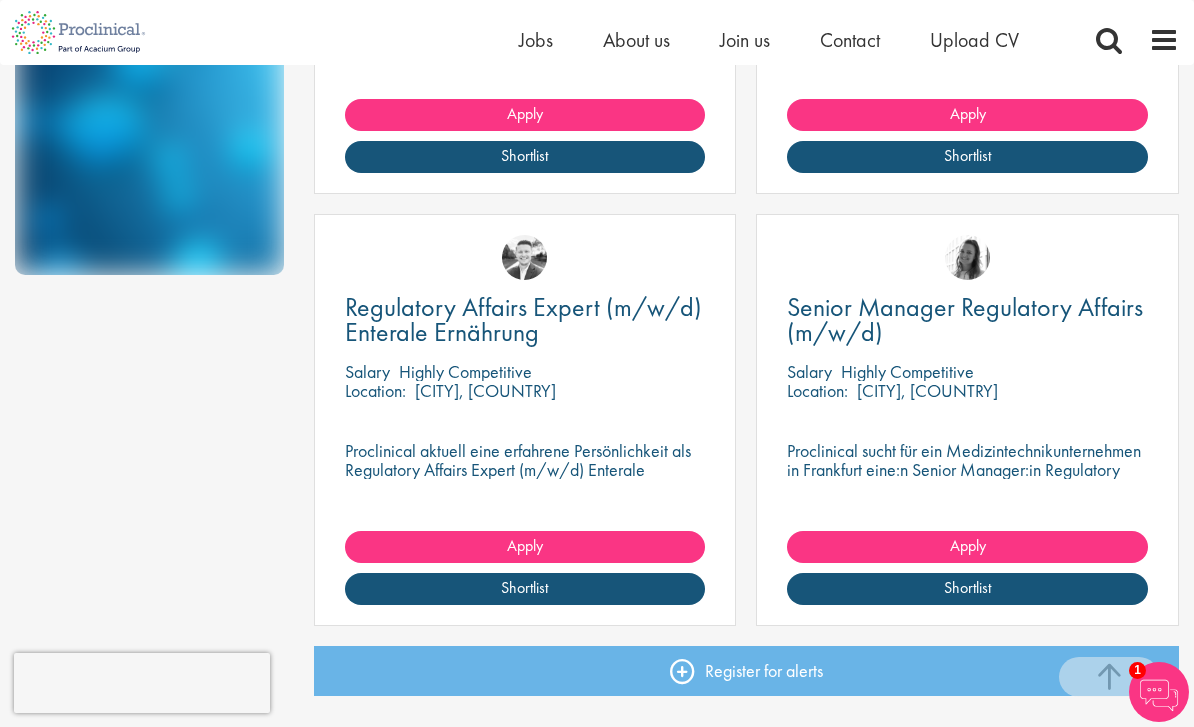 click on "Senior Manager Regulatory Affairs (m/w/d)" at bounding box center (965, 319) 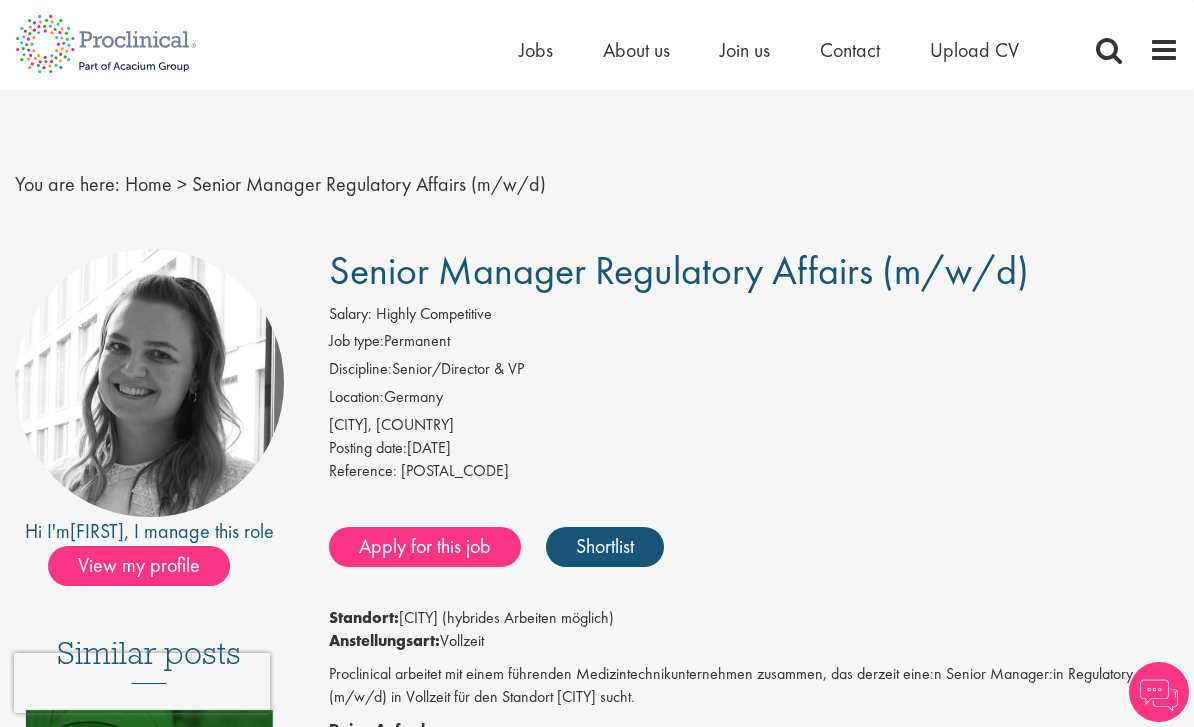 scroll, scrollTop: 0, scrollLeft: 0, axis: both 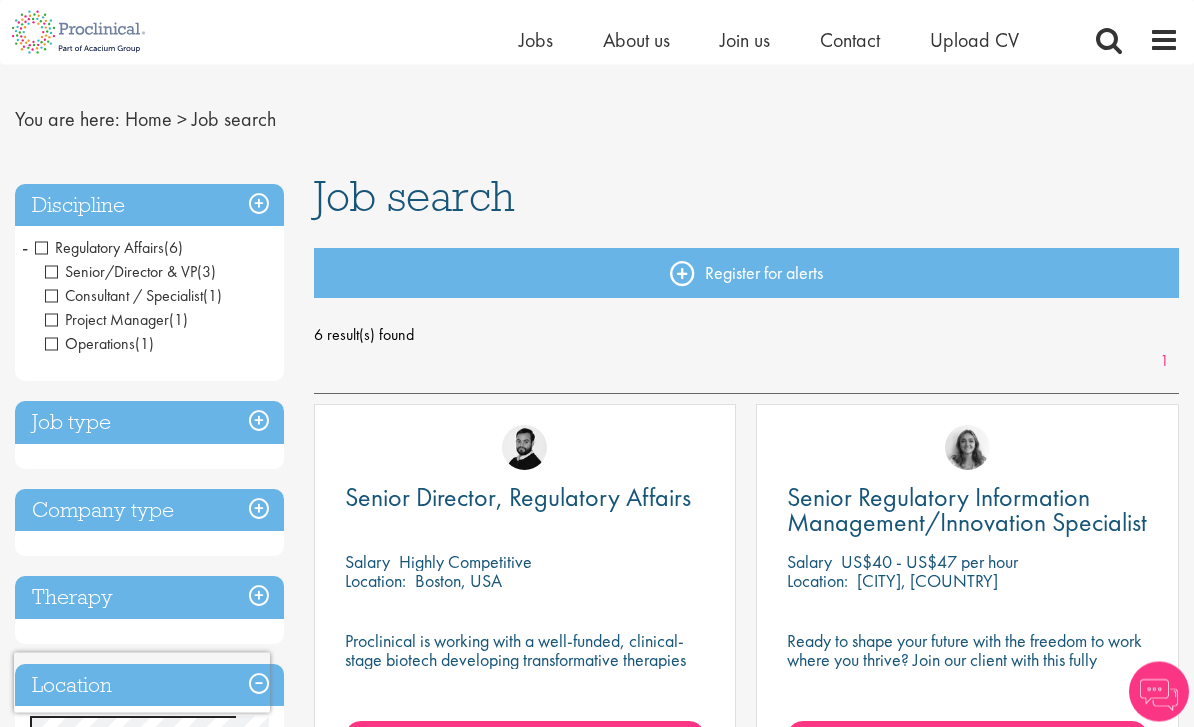click on "Regulatory Affairs" at bounding box center [99, 248] 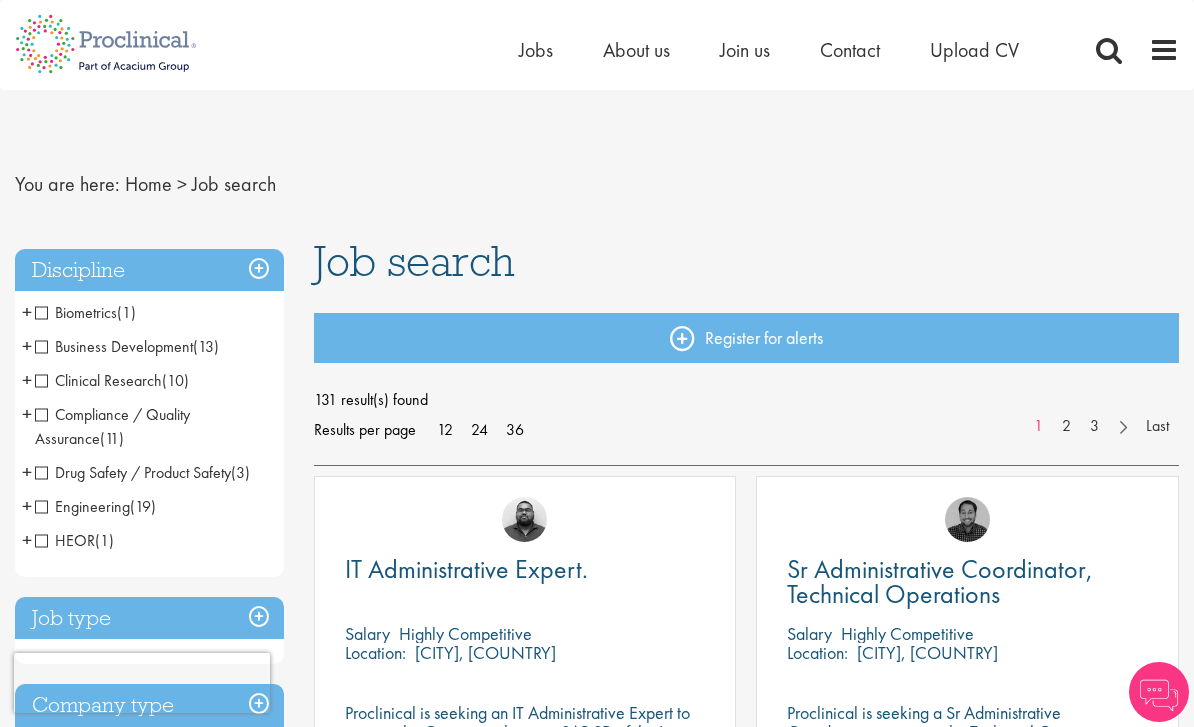 scroll, scrollTop: 0, scrollLeft: 0, axis: both 